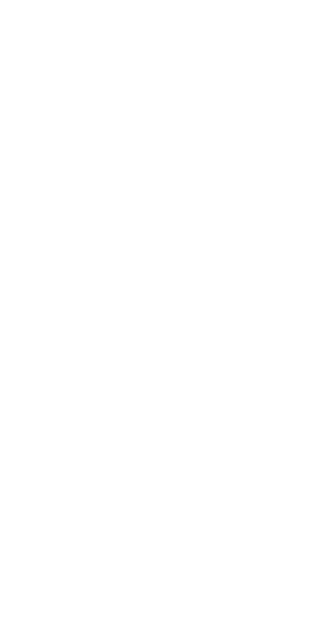 scroll, scrollTop: 0, scrollLeft: 0, axis: both 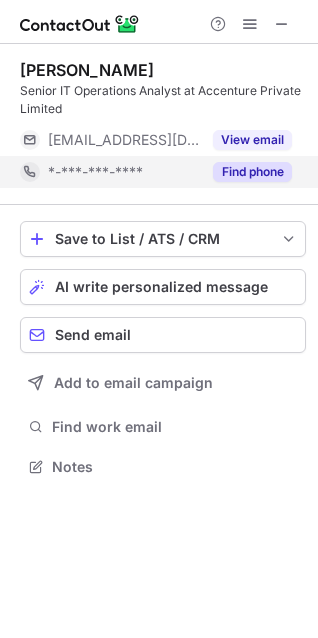 click on "Find phone" at bounding box center (252, 172) 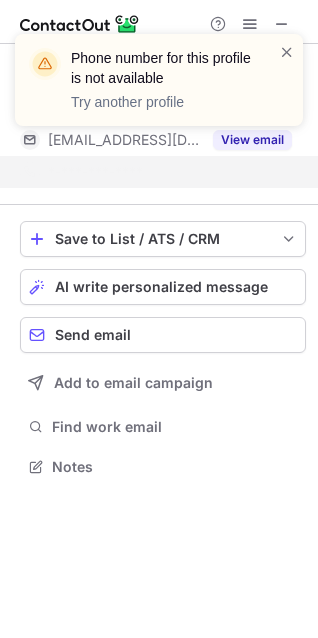 click on "Phone number for this profile is not available Try another profile" at bounding box center [159, 88] 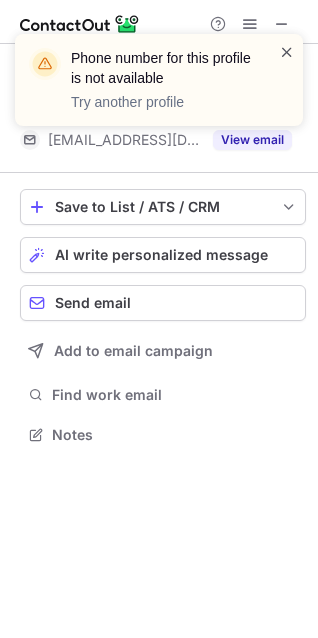 click at bounding box center [287, 52] 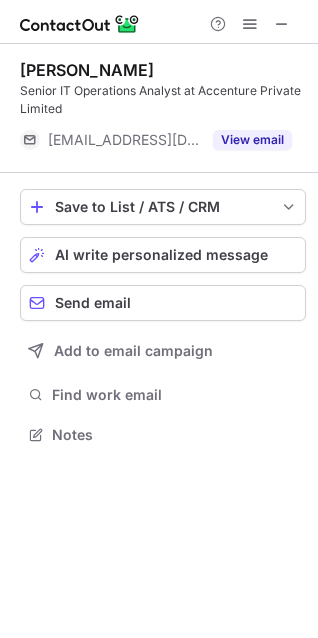 click on "Phone number for this profile is not available Try another profile Rahamathulla Shariff Senior IT Operations Analyst at Accenture Private Limited ***@accenture.com View email Save to List / ATS / CRM List Select Lever Connect Greenhouse Connect Salesforce Connect Hubspot Connect Bullhorn Connect Zapier (100+ Applications) Connect Request a new integration AI write personalized message Send email Add to email campaign Find work email Notes" at bounding box center (159, 319) 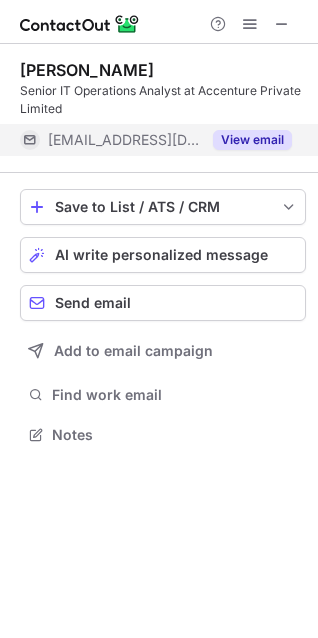 click on "View email" at bounding box center [252, 140] 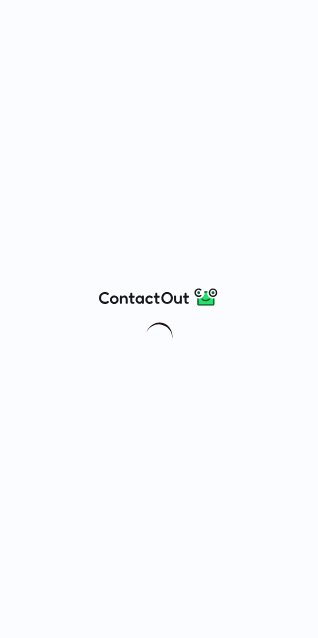 scroll, scrollTop: 0, scrollLeft: 0, axis: both 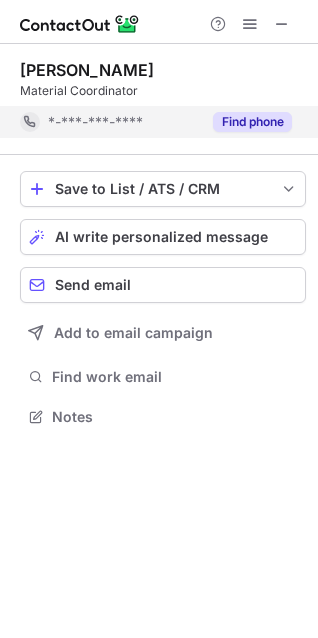 click on "Find phone" at bounding box center (252, 122) 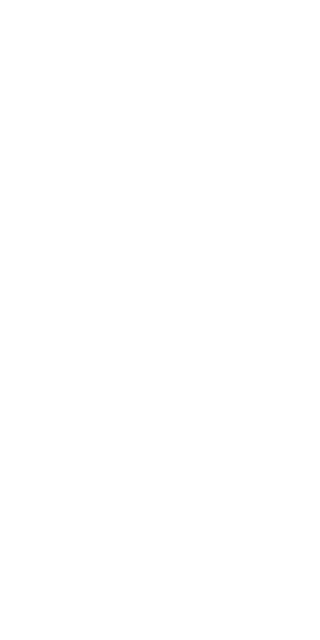 scroll, scrollTop: 0, scrollLeft: 0, axis: both 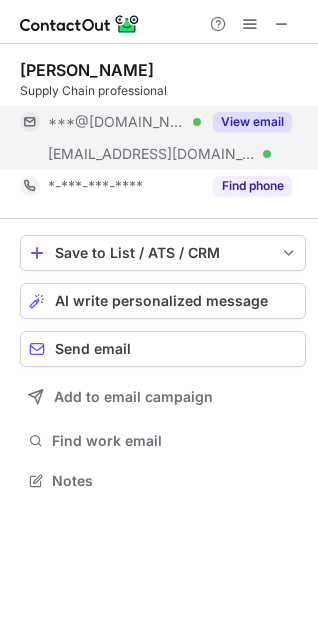 click on "View email" at bounding box center [252, 122] 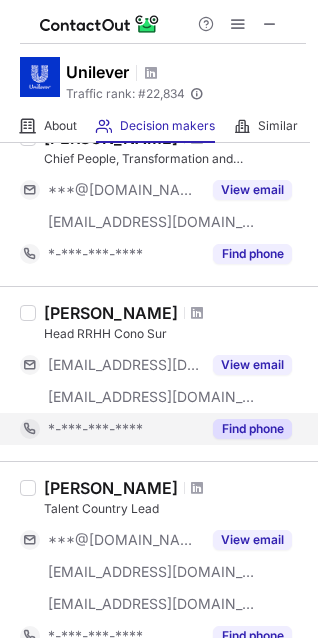 scroll, scrollTop: 454, scrollLeft: 0, axis: vertical 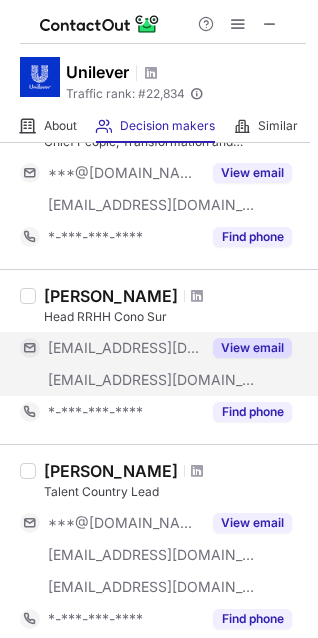 click on "View email" at bounding box center [252, 348] 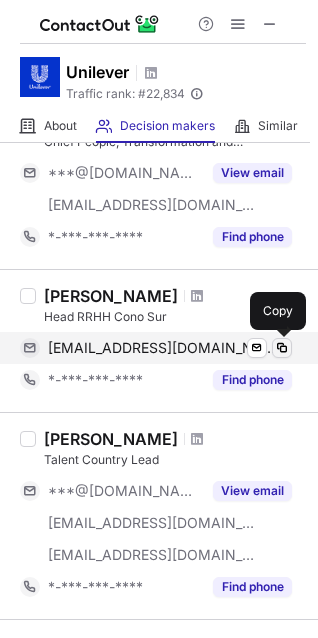 click at bounding box center [282, 348] 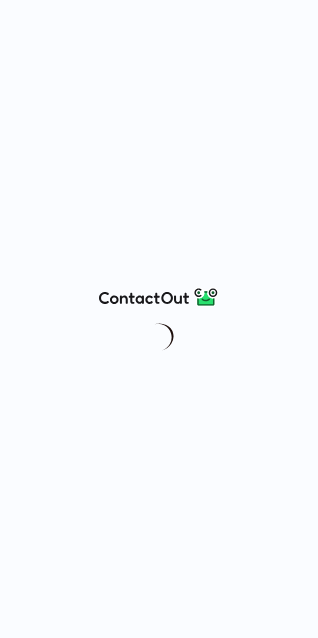 scroll, scrollTop: 0, scrollLeft: 0, axis: both 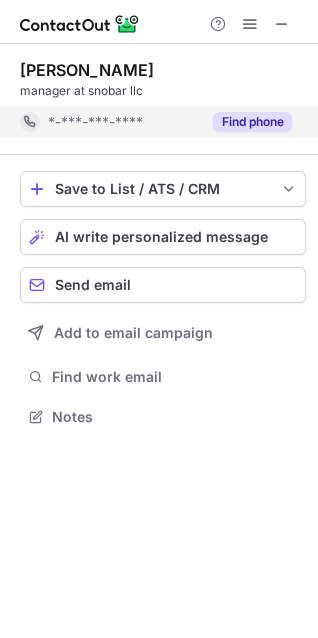 click on "Find phone" at bounding box center [252, 122] 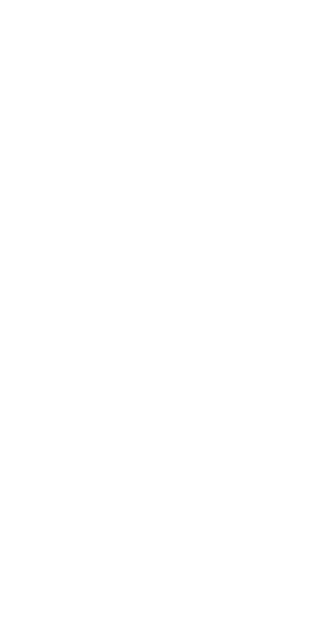 scroll, scrollTop: 0, scrollLeft: 0, axis: both 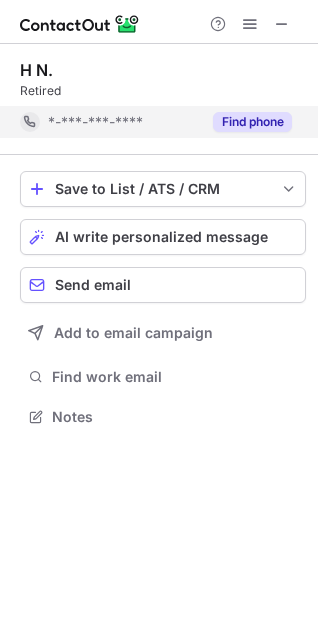 click on "Find phone" at bounding box center (252, 122) 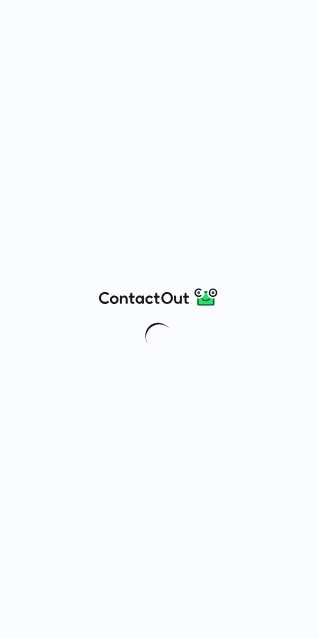 scroll, scrollTop: 0, scrollLeft: 0, axis: both 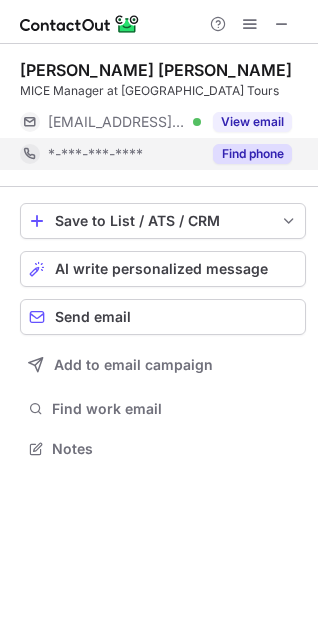 click on "Find phone" at bounding box center (252, 154) 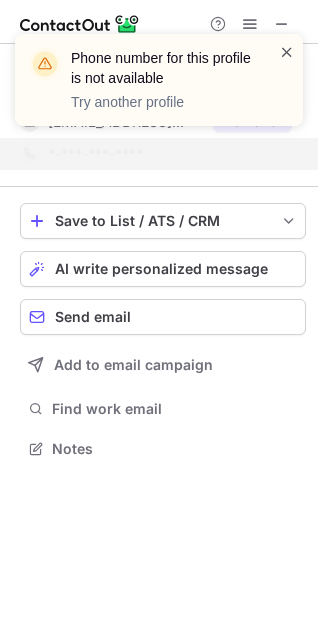click at bounding box center [287, 52] 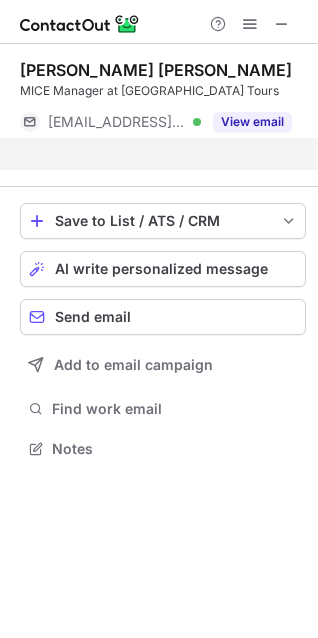 scroll, scrollTop: 402, scrollLeft: 318, axis: both 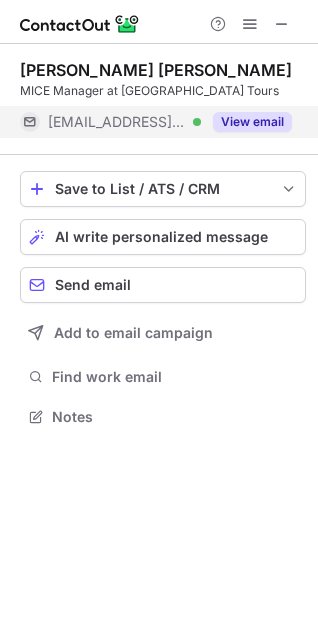 click on "View email" at bounding box center (252, 122) 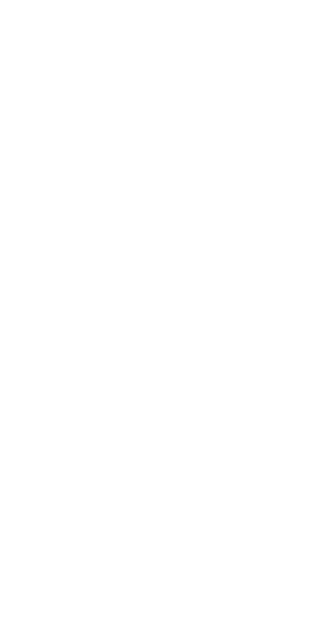scroll, scrollTop: 0, scrollLeft: 0, axis: both 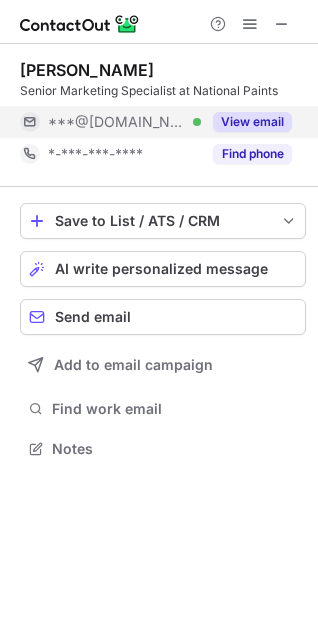 click on "View email" at bounding box center [252, 122] 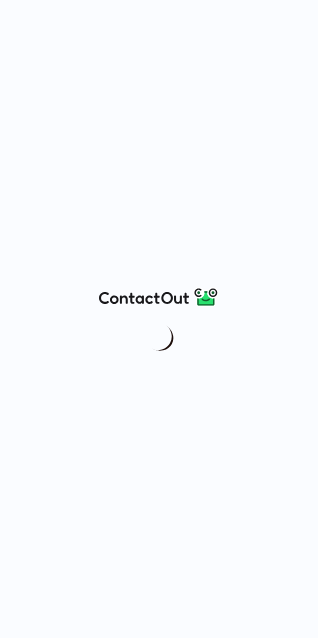 scroll, scrollTop: 0, scrollLeft: 0, axis: both 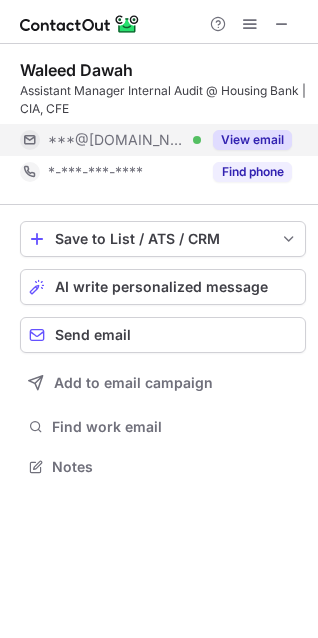 click on "View email" at bounding box center [252, 140] 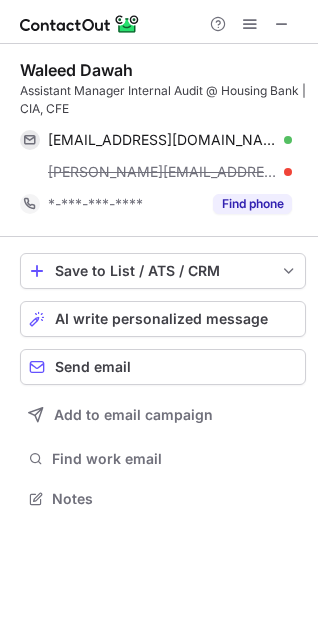 scroll, scrollTop: 10, scrollLeft: 10, axis: both 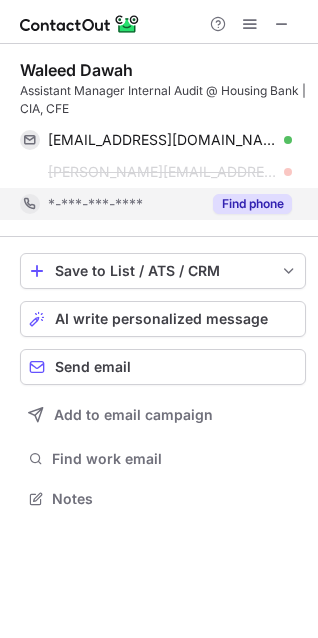 click on "Find phone" at bounding box center (252, 204) 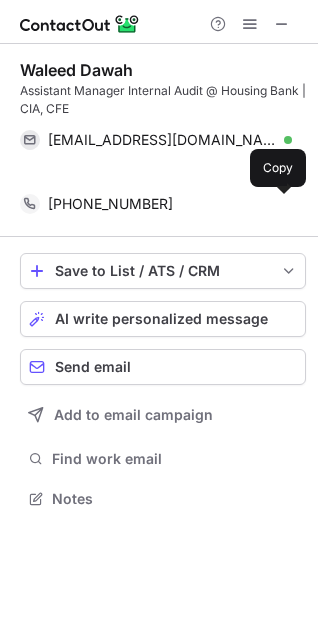 scroll, scrollTop: 452, scrollLeft: 318, axis: both 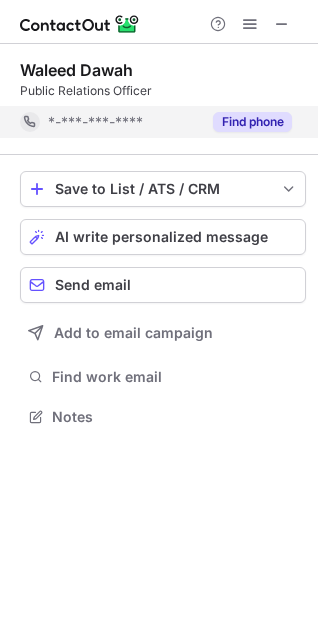 click on "Find phone" at bounding box center [252, 122] 